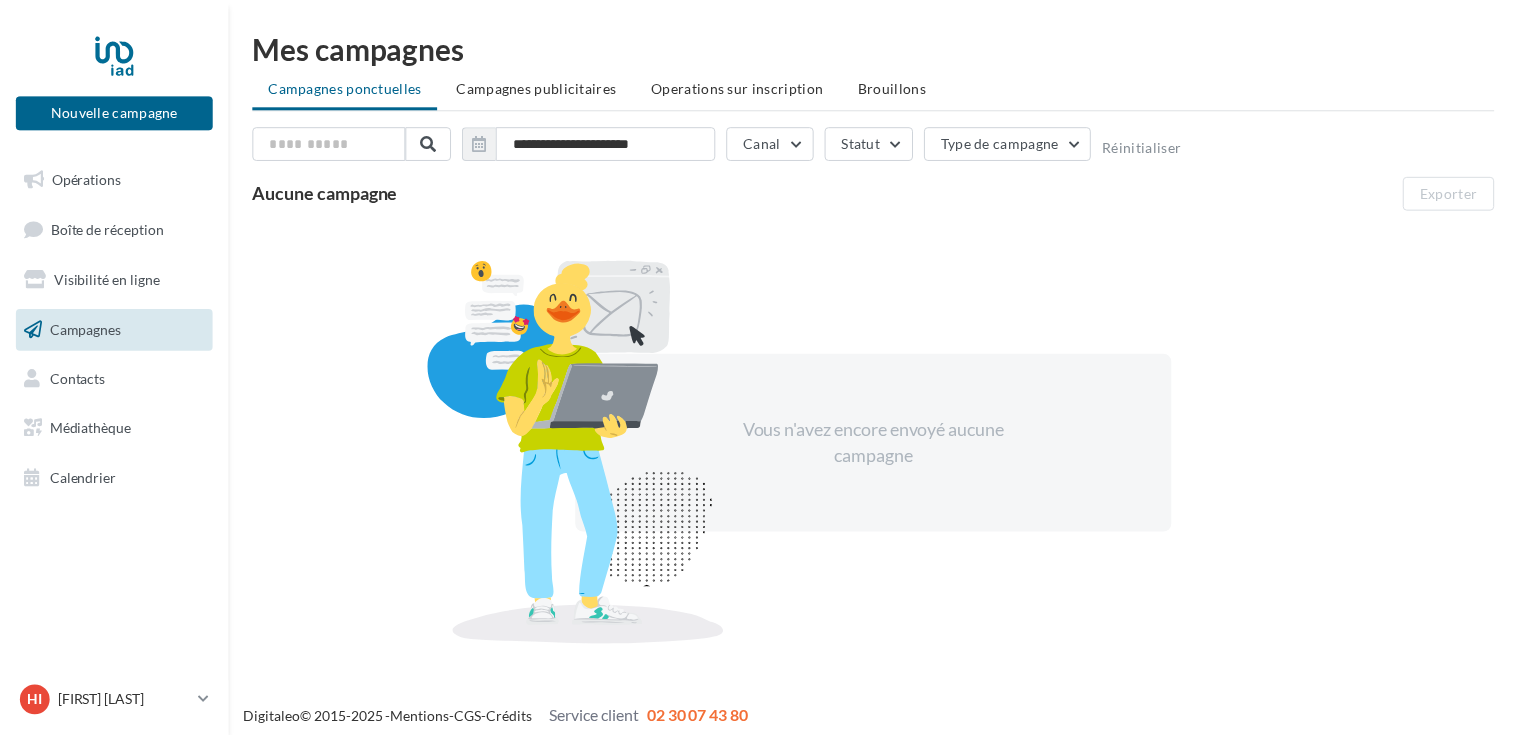 scroll, scrollTop: 0, scrollLeft: 0, axis: both 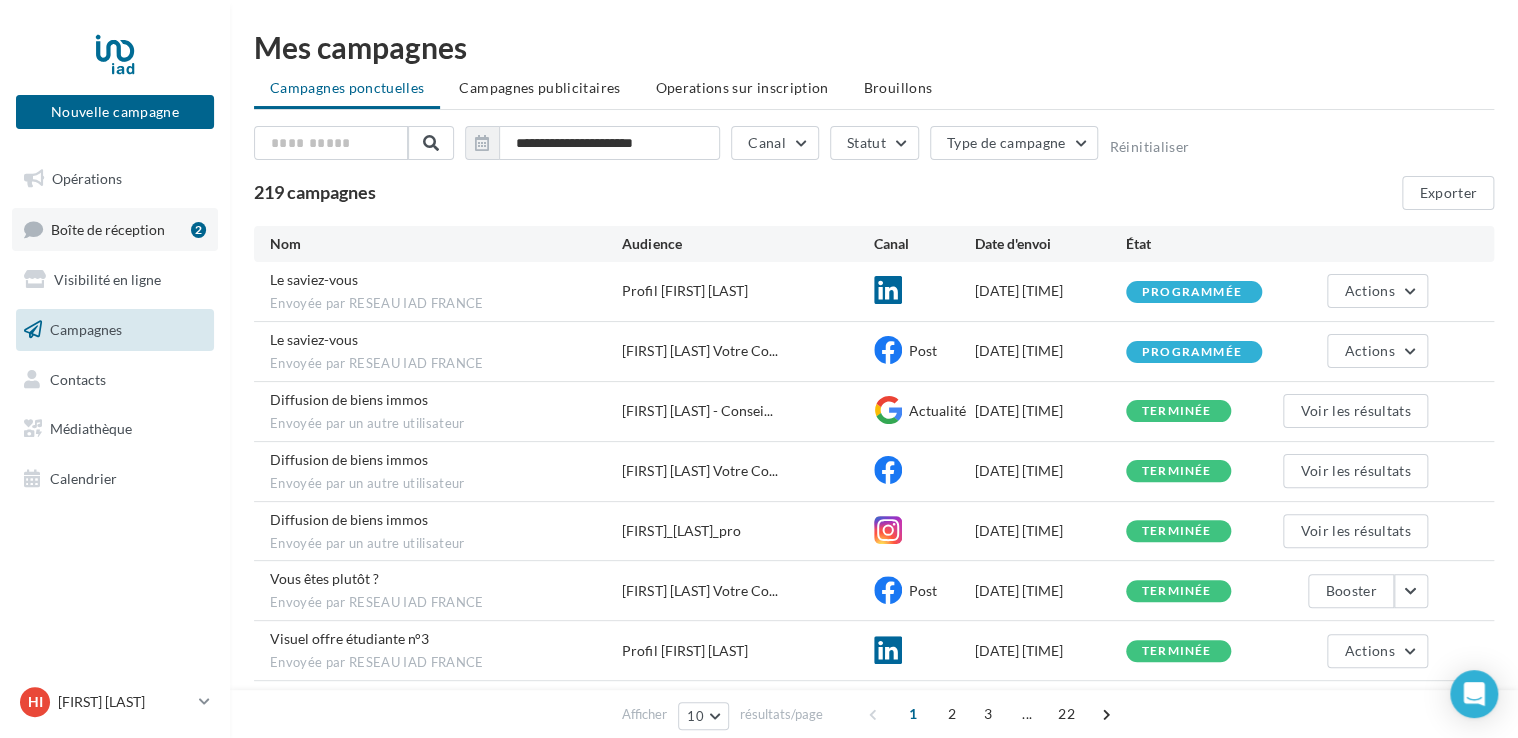 click on "Boîte de réception" at bounding box center [108, 228] 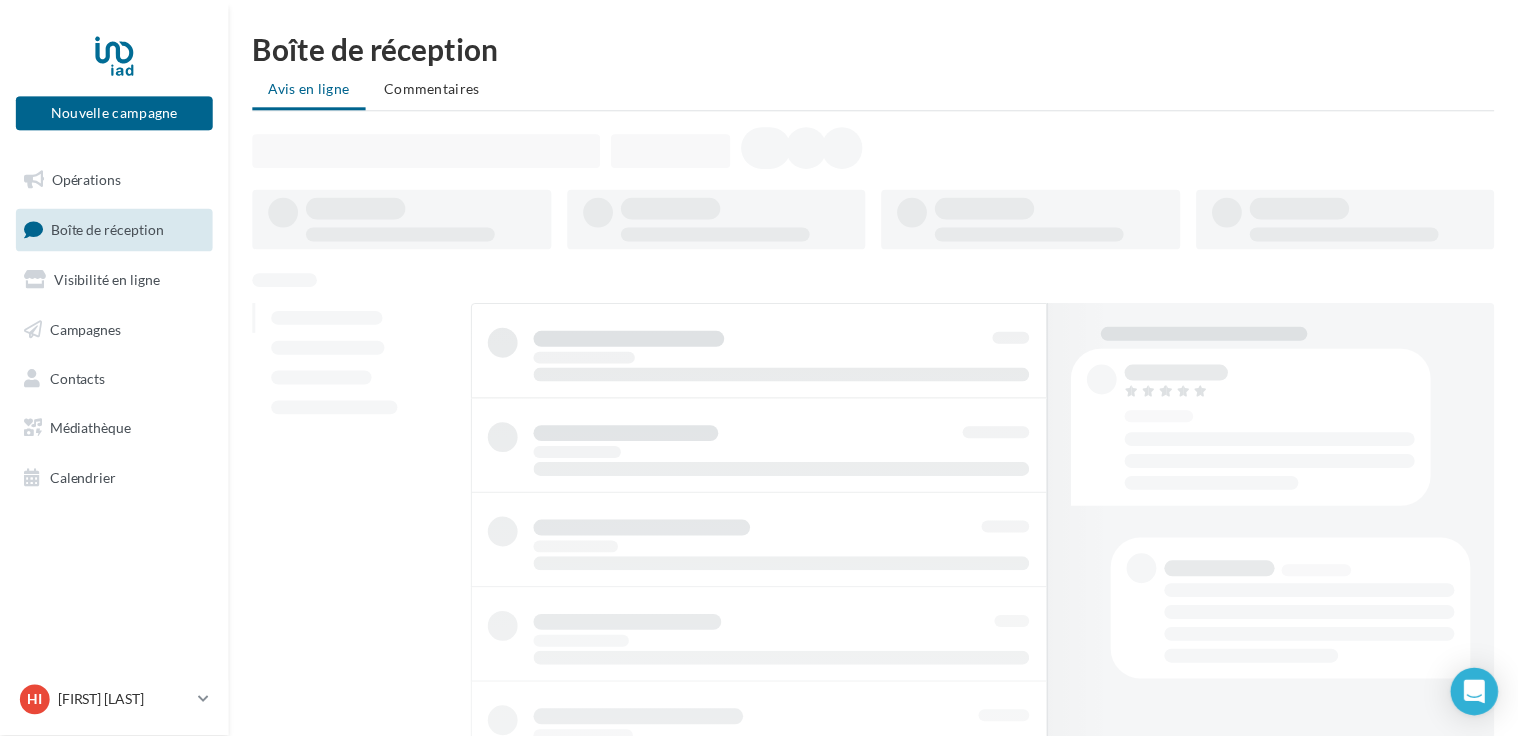 scroll, scrollTop: 0, scrollLeft: 0, axis: both 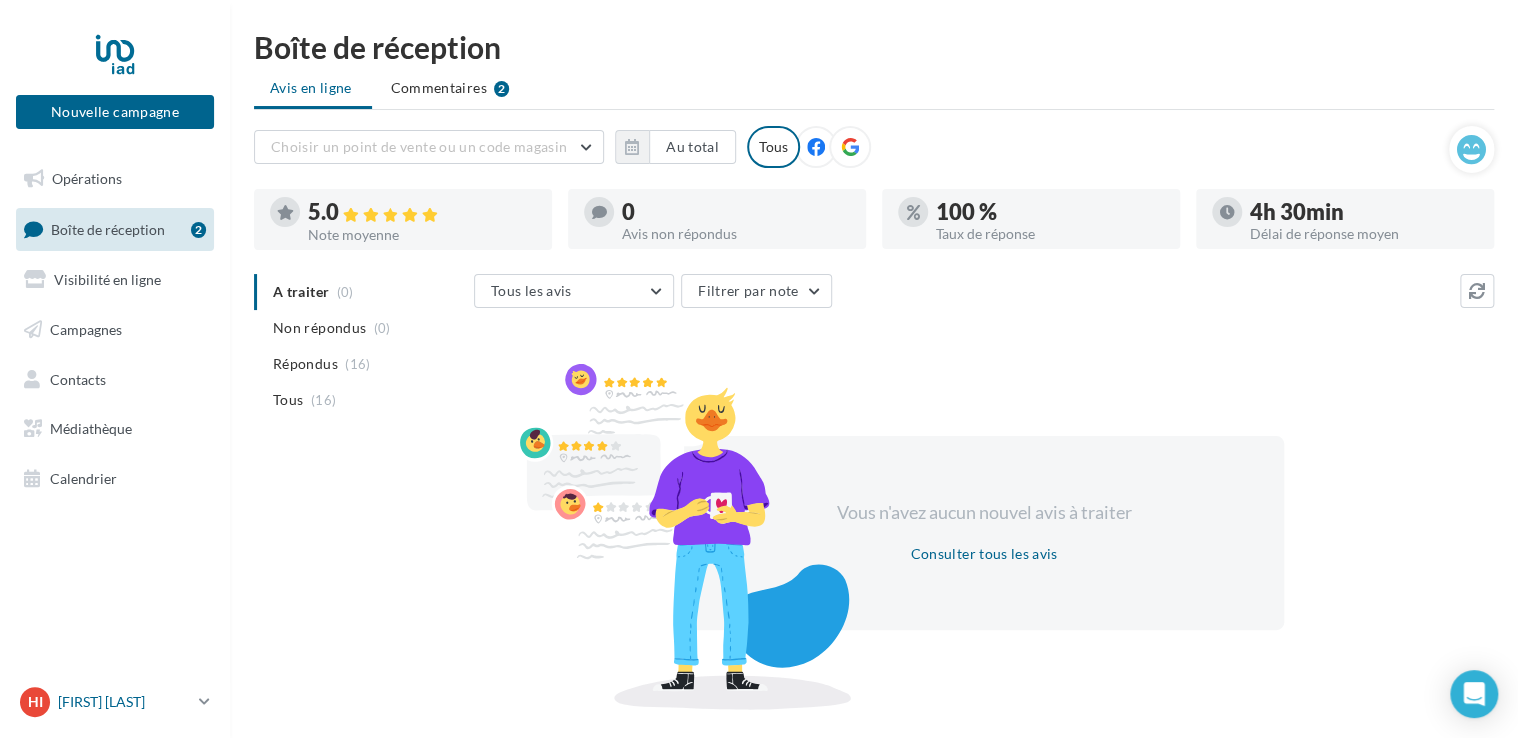 click on "[FIRST] [LAST]" at bounding box center [124, 702] 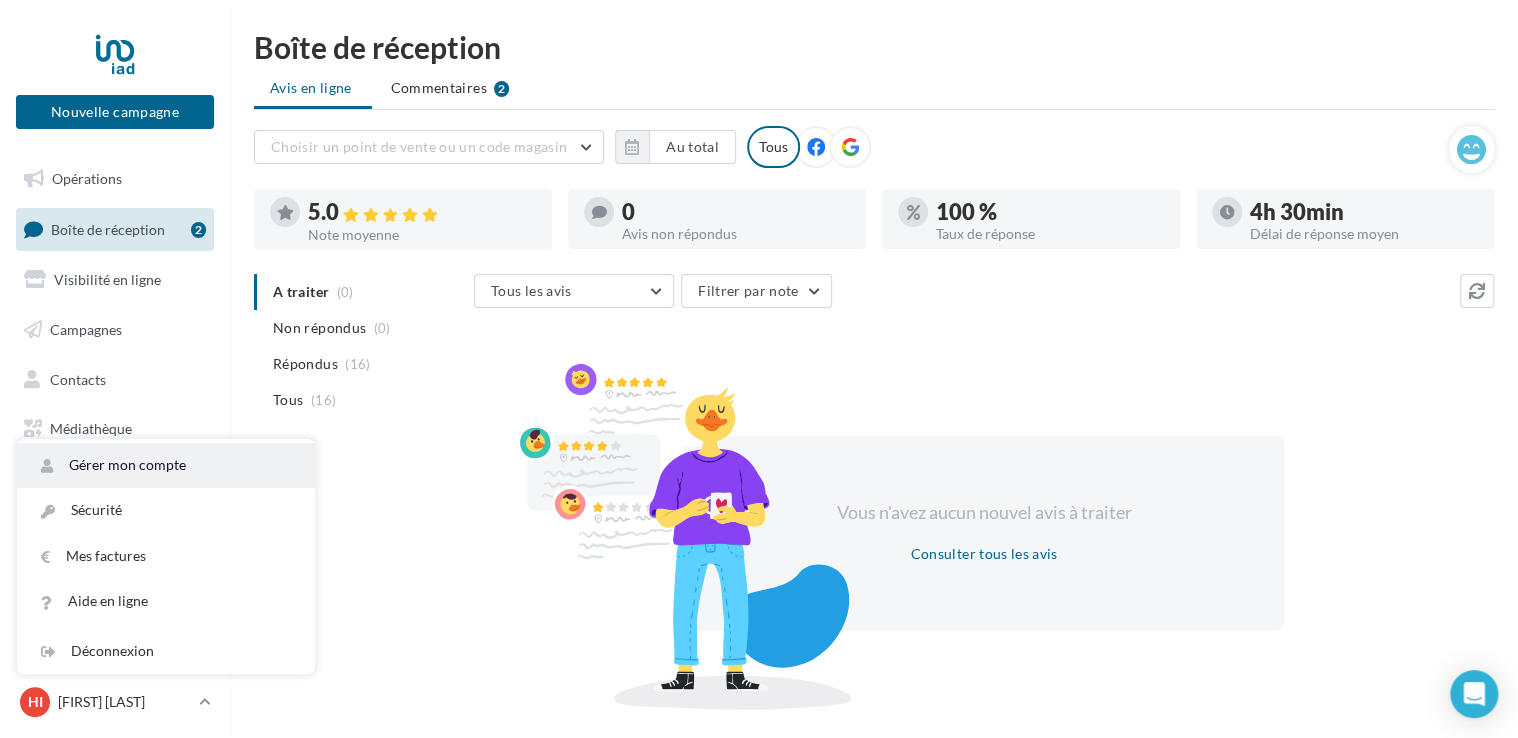 click on "Gérer mon compte" at bounding box center (166, 465) 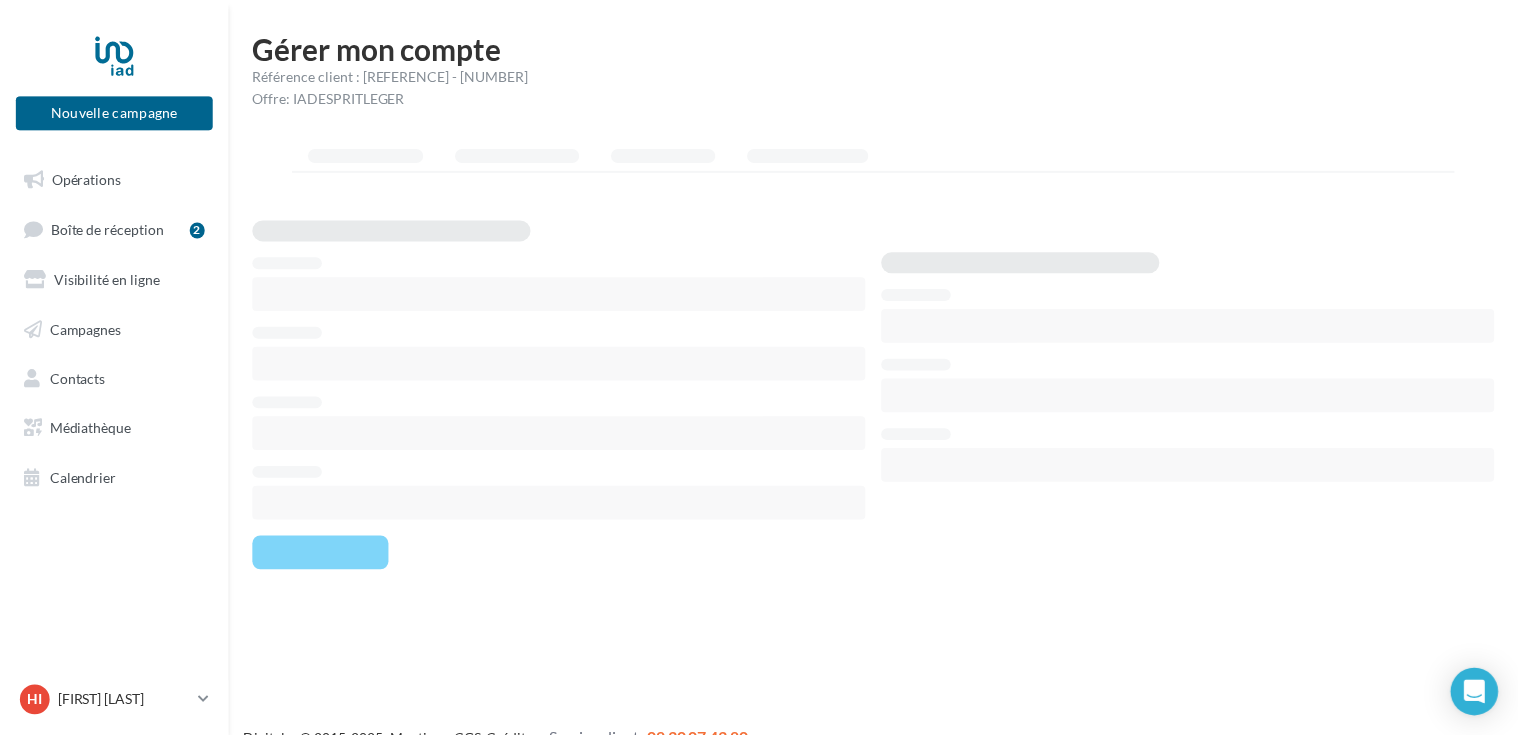 scroll, scrollTop: 0, scrollLeft: 0, axis: both 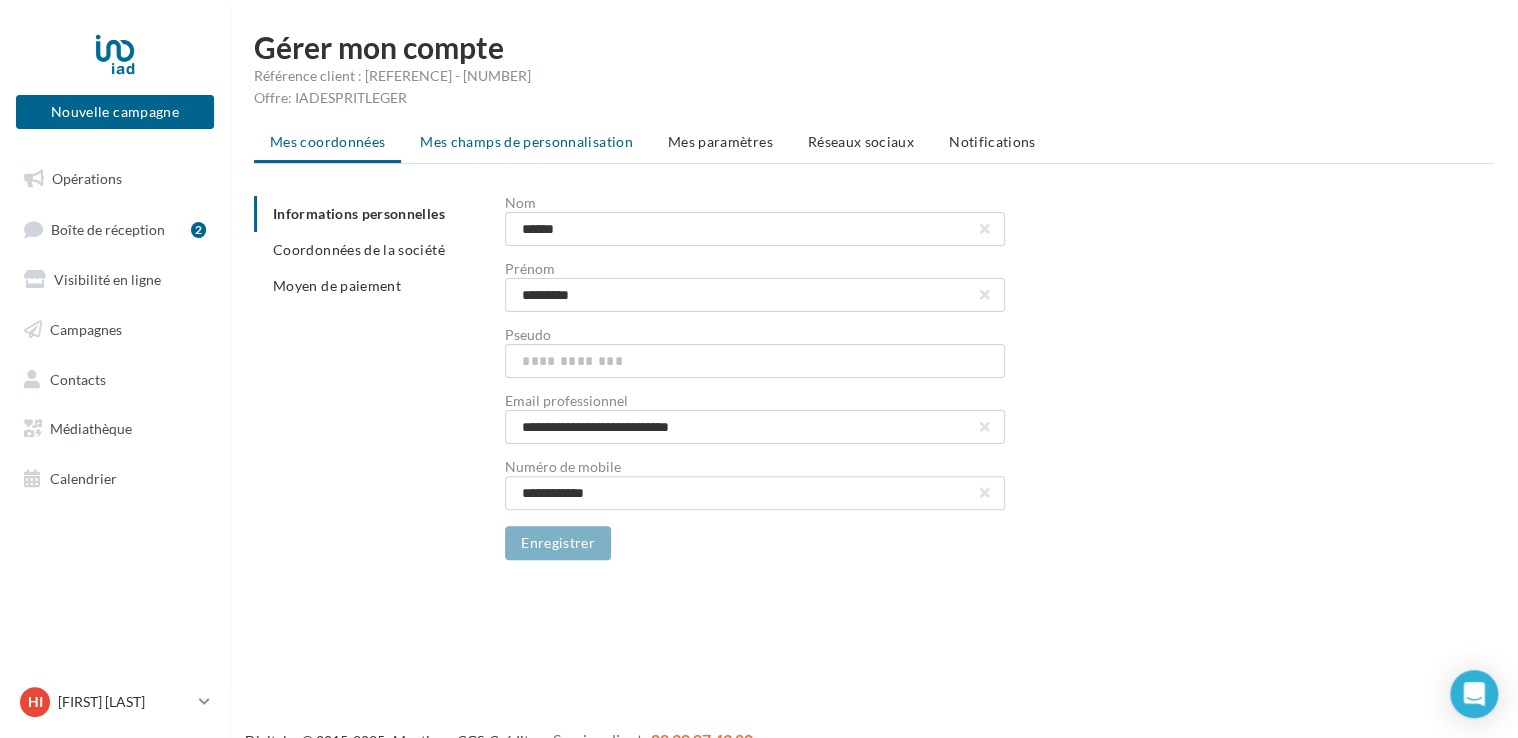 click on "Mes champs de personnalisation" at bounding box center [526, 141] 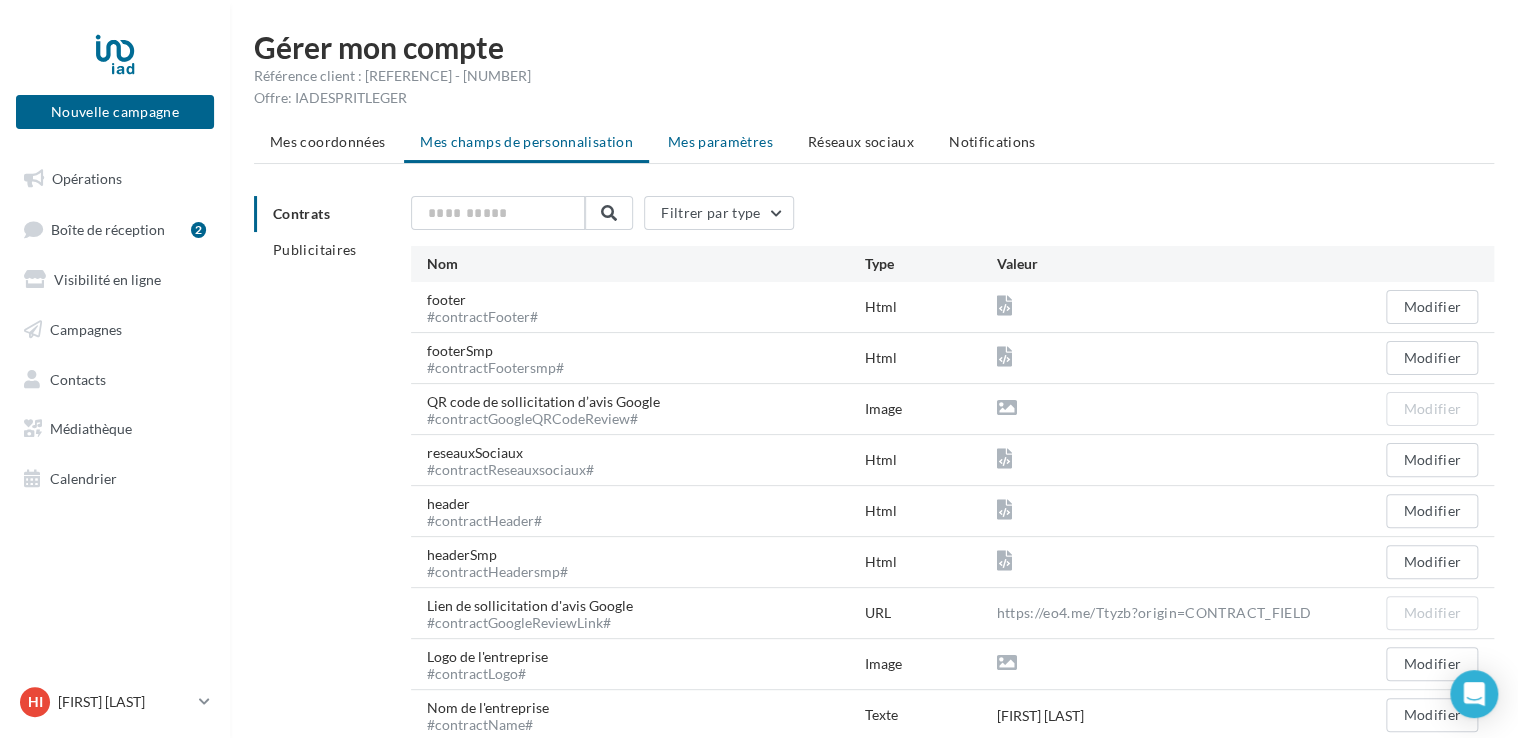click on "Mes paramètres" at bounding box center (720, 141) 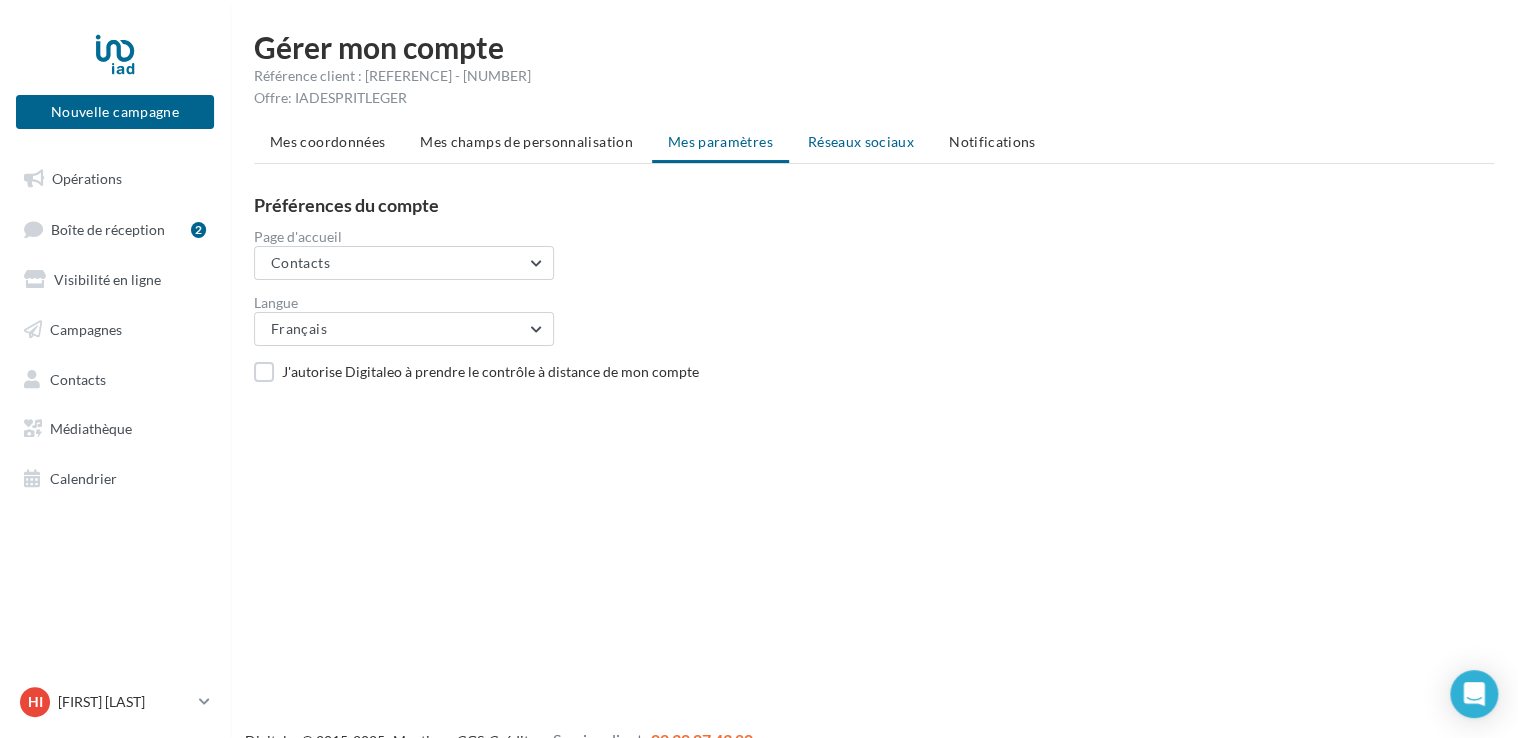 click on "Réseaux sociaux" at bounding box center [861, 141] 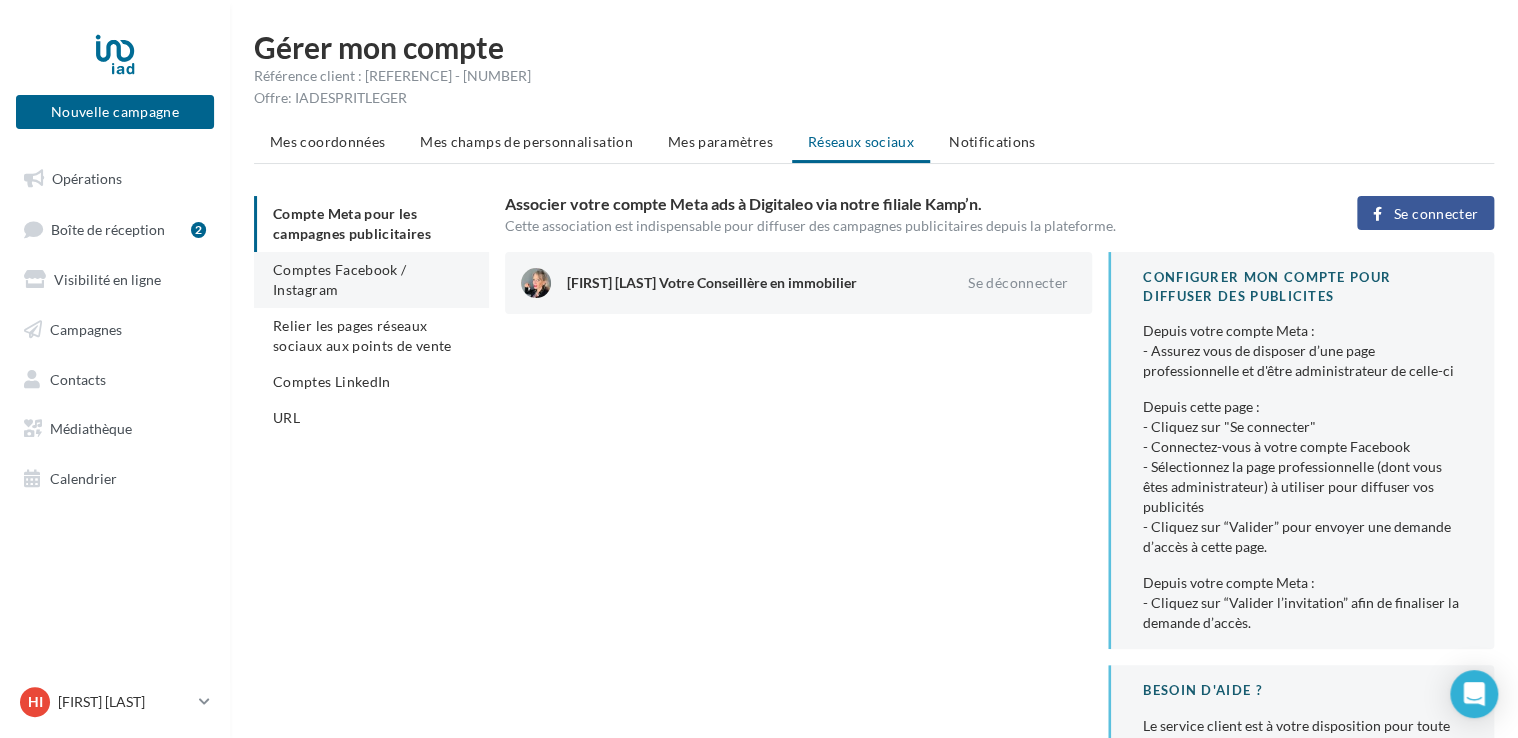 click on "Comptes Facebook / Instagram" at bounding box center [339, 279] 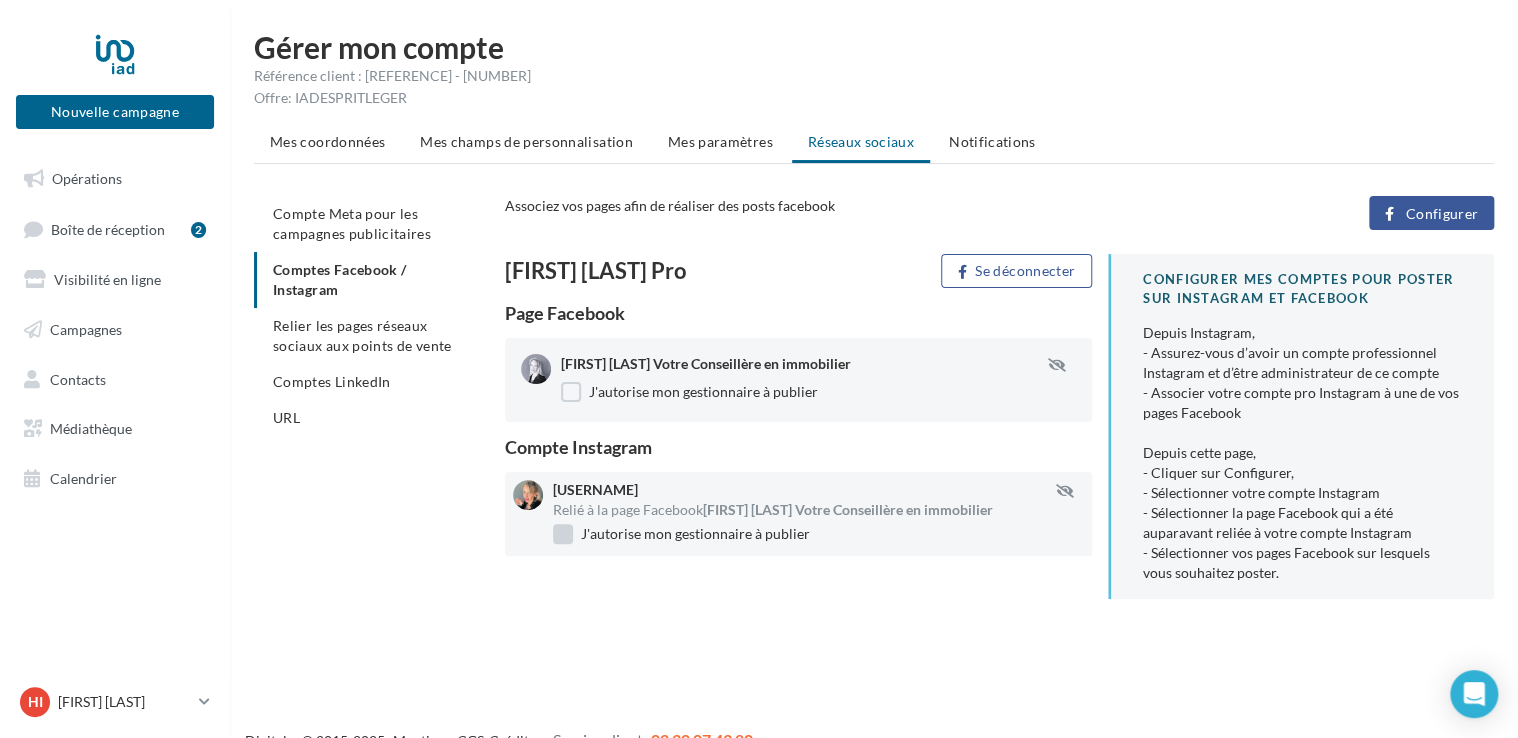 click on "J'autorise mon gestionnaire à publier" at bounding box center (681, 534) 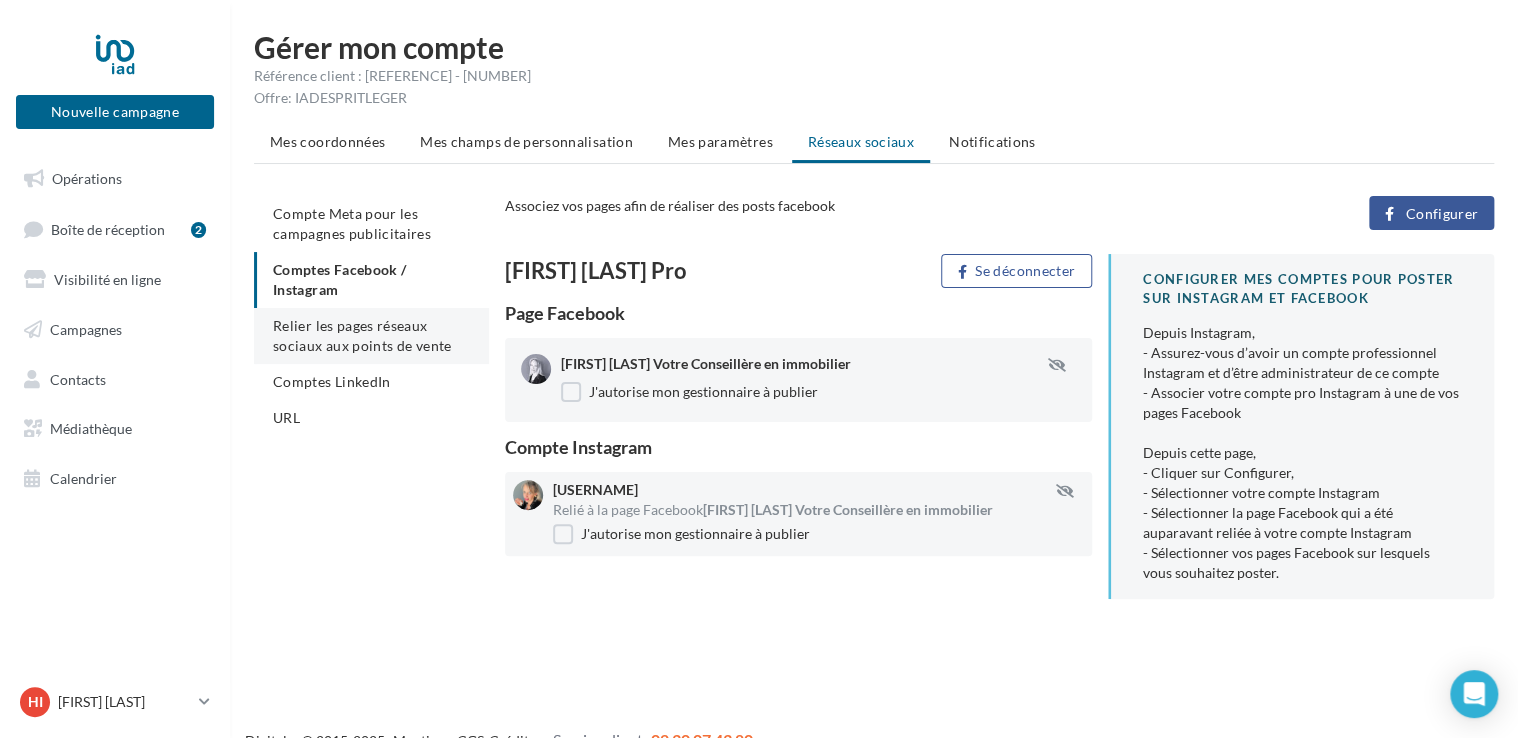 click on "Relier les pages réseaux sociaux aux points de vente" at bounding box center (362, 335) 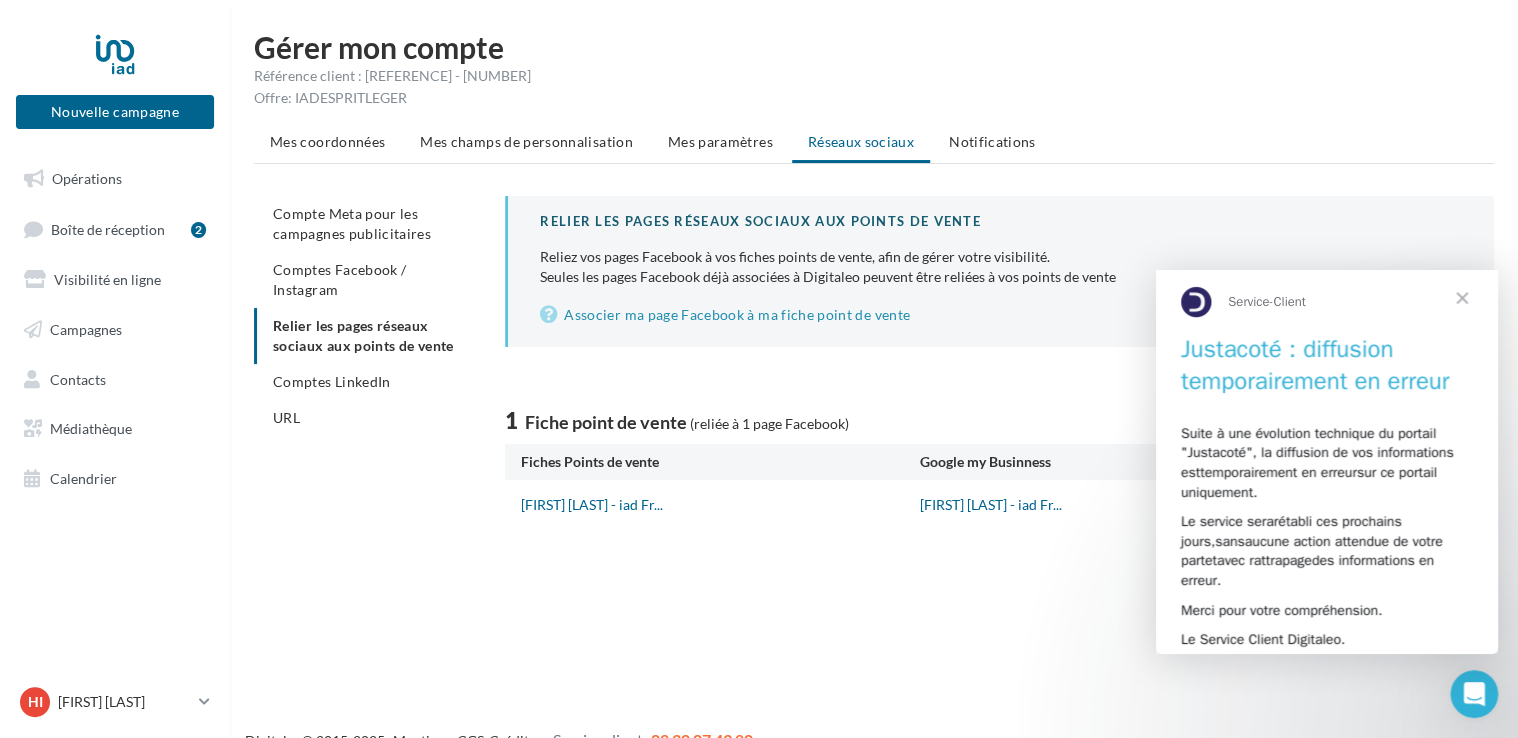 scroll, scrollTop: 0, scrollLeft: 0, axis: both 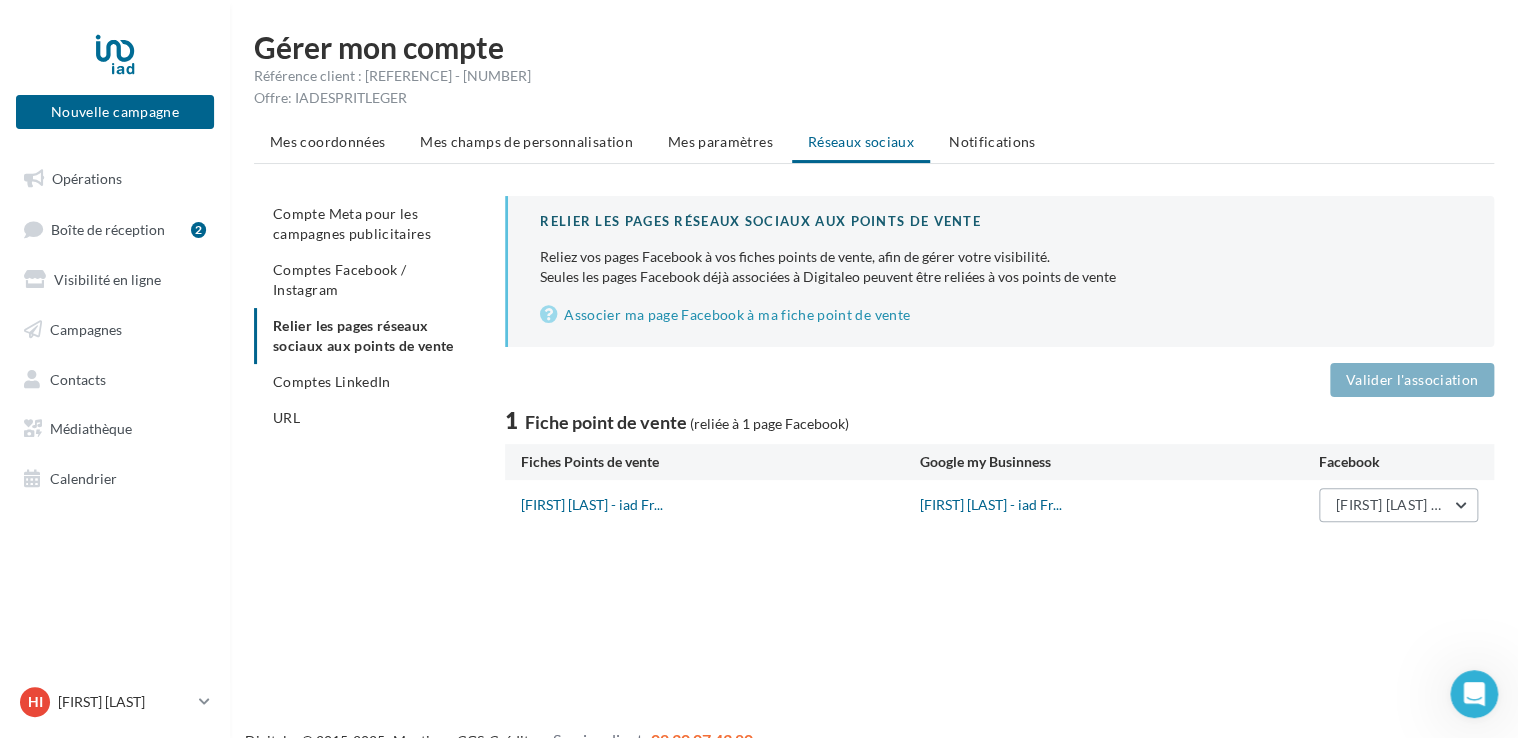click on "Herveline Inisan Votre Conseillère en immobilier" at bounding box center (1398, 505) 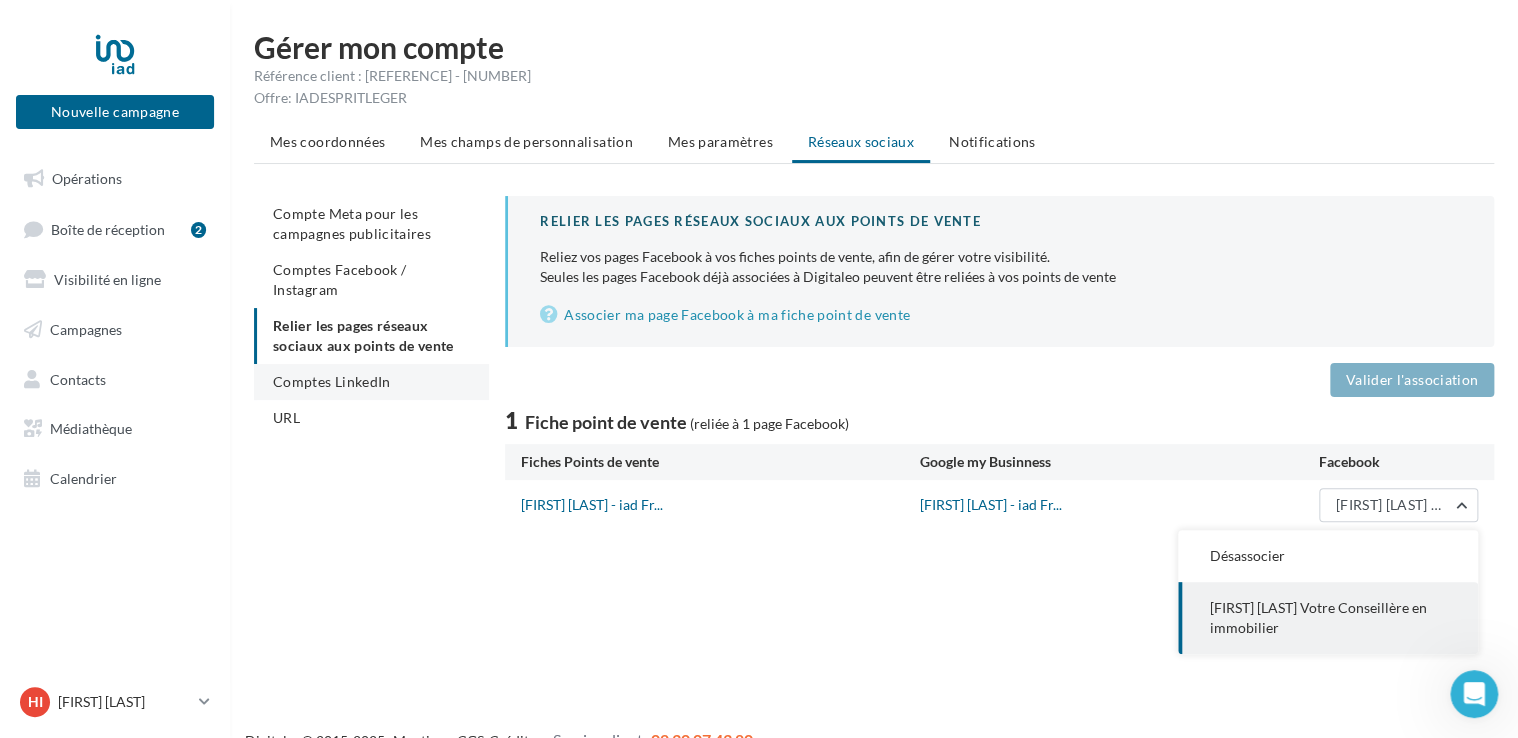 click on "Comptes LinkedIn" at bounding box center [332, 381] 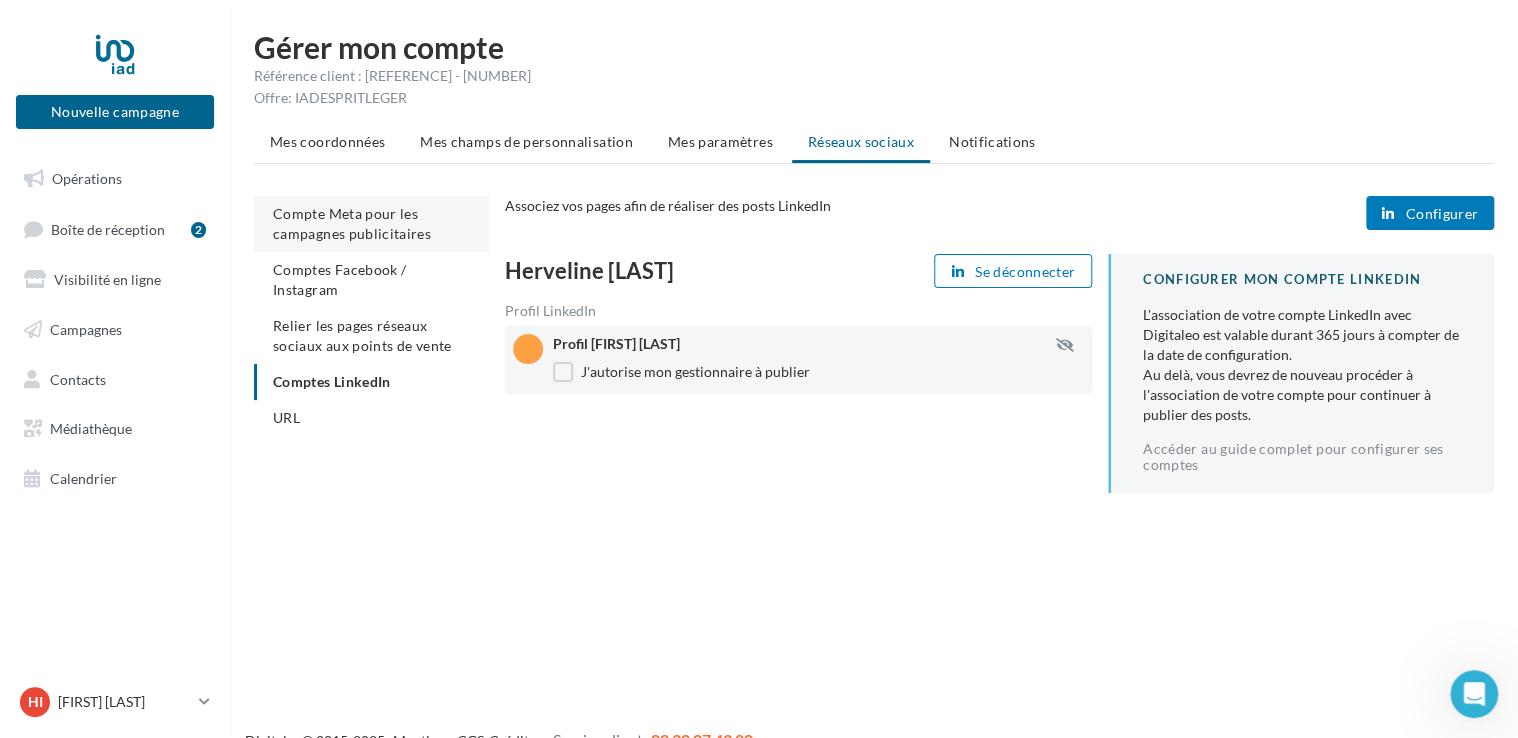 click on "Compte Meta pour les campagnes publicitaires" at bounding box center (352, 223) 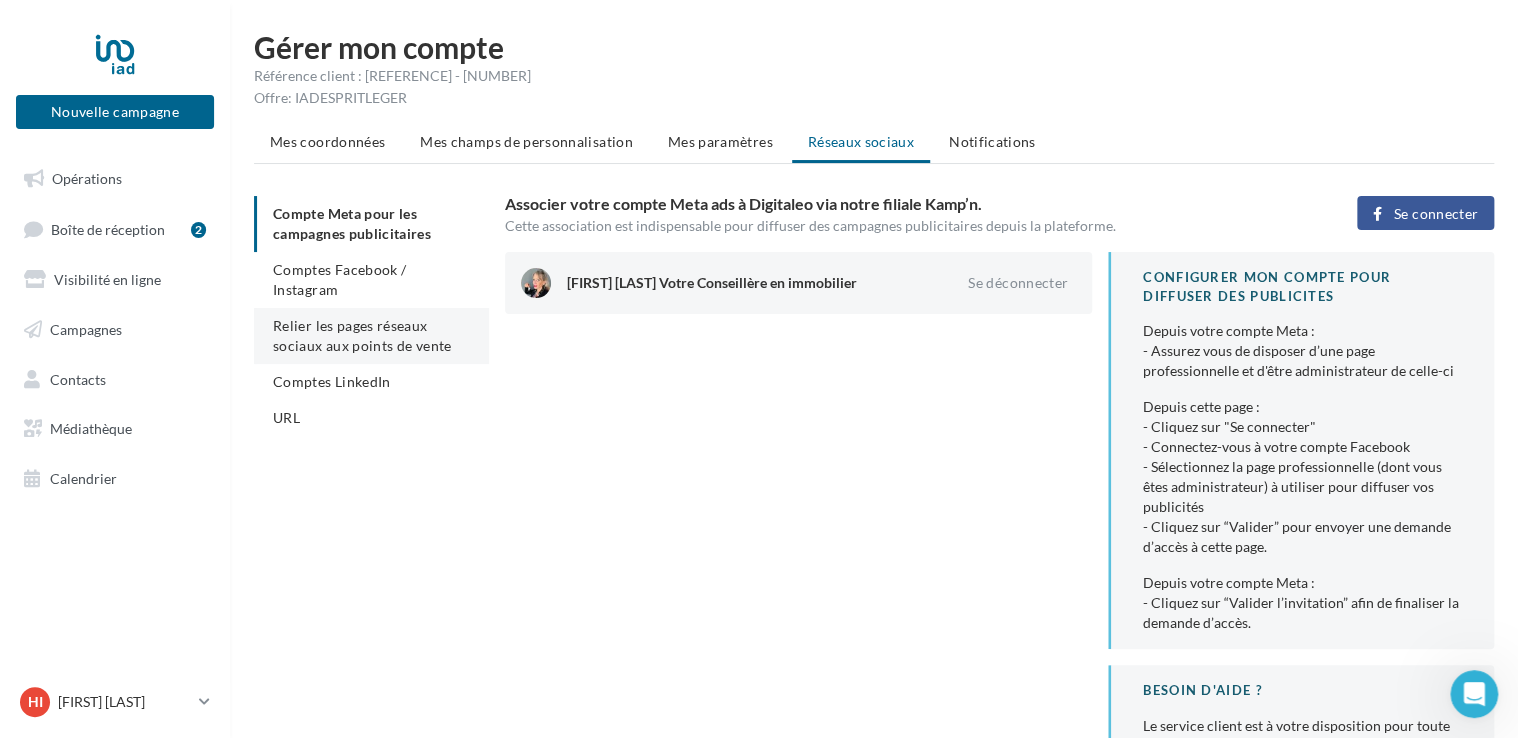 click on "Relier les pages réseaux sociaux aux points de vente" at bounding box center [362, 335] 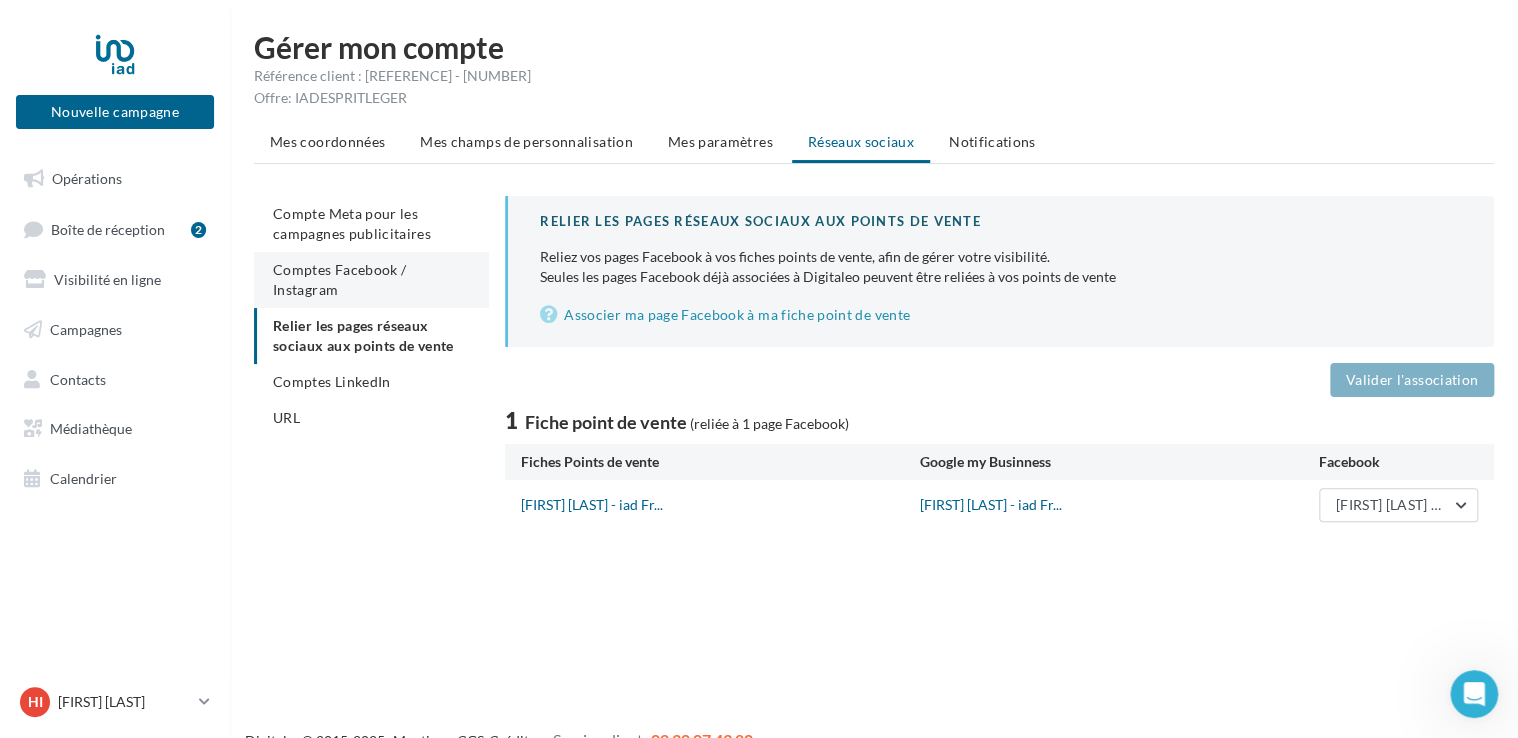 click on "Comptes Facebook / Instagram" at bounding box center [339, 279] 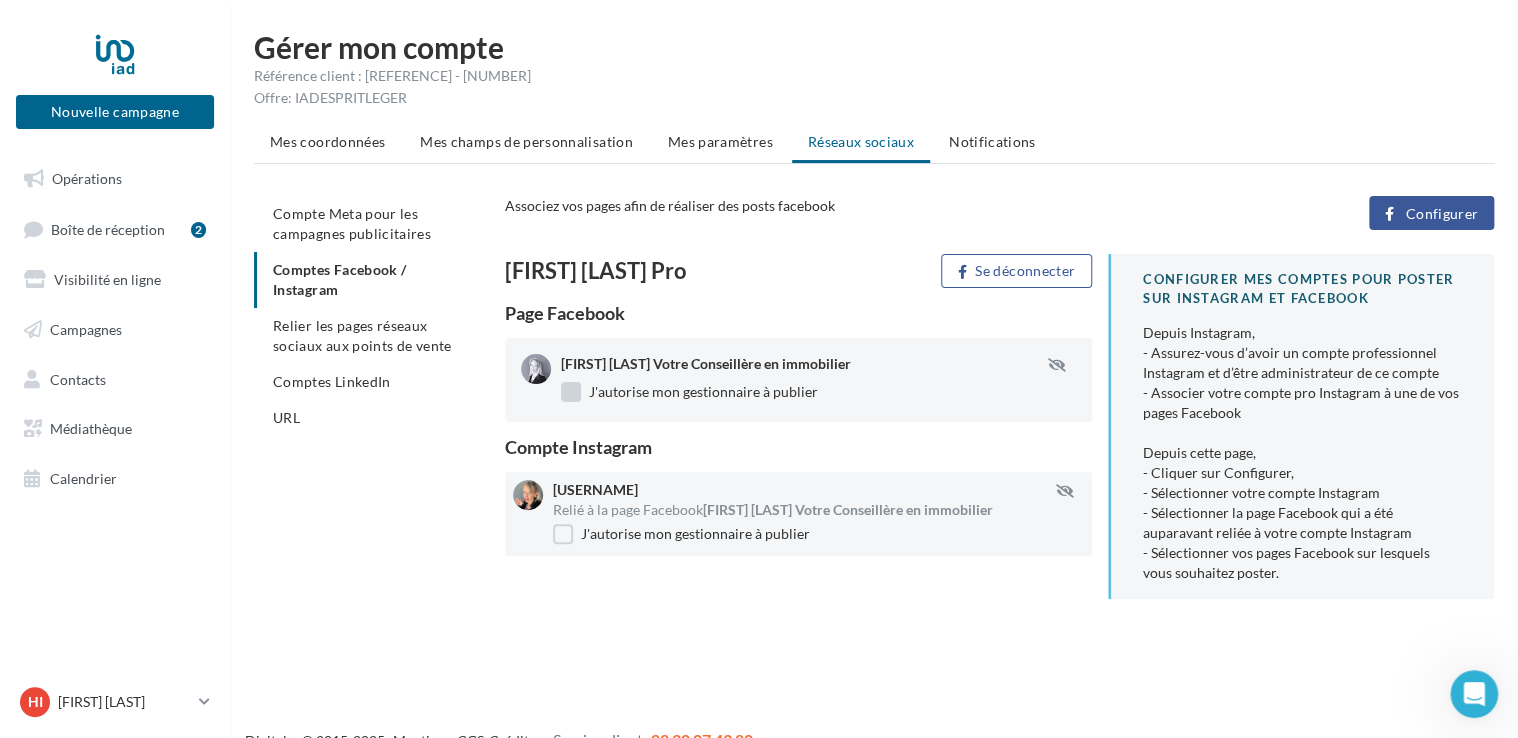 click on "J'autorise mon gestionnaire à publier" at bounding box center [689, 392] 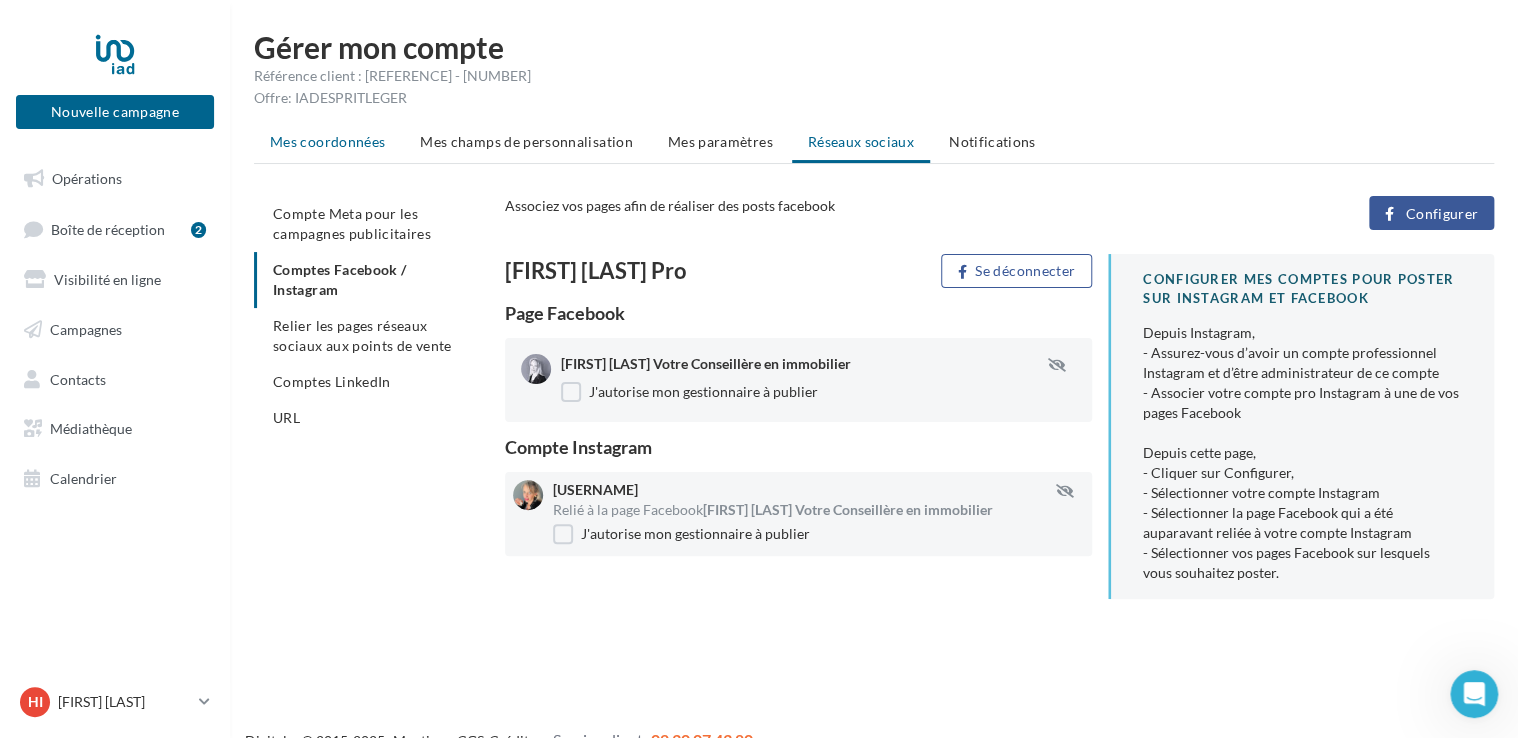 click on "Mes coordonnées" at bounding box center [327, 141] 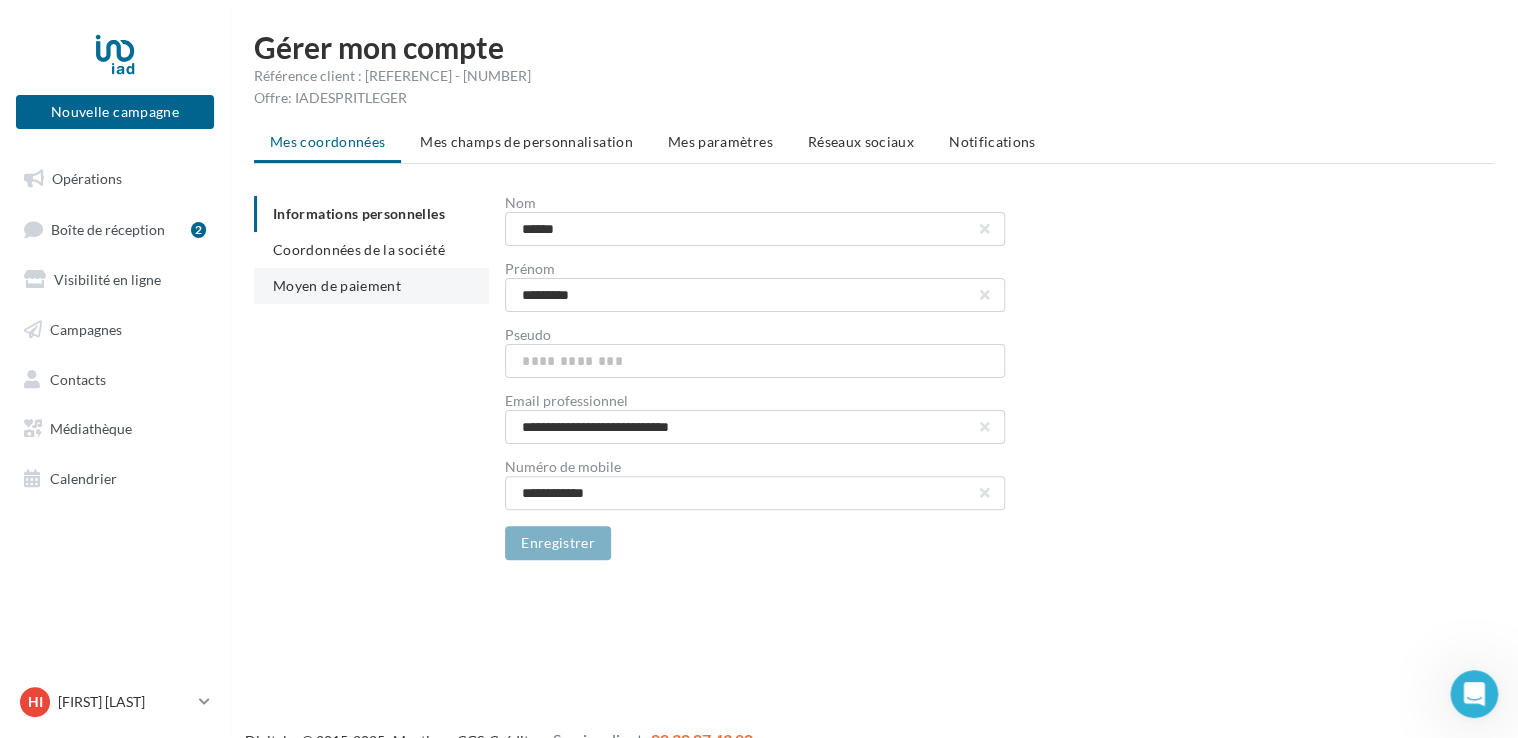 click on "Moyen de paiement" at bounding box center (337, 285) 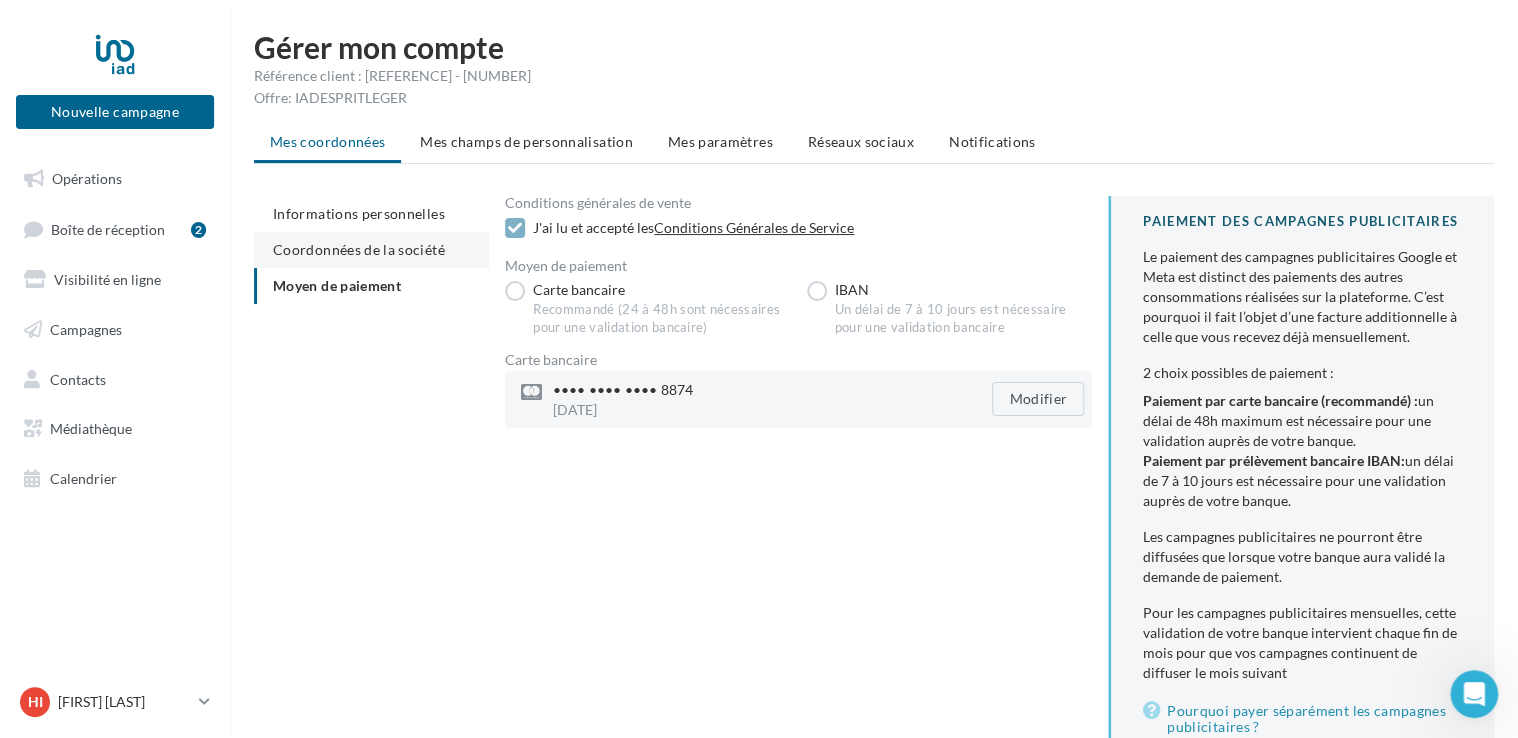 click on "Coordonnées de la société" at bounding box center [359, 249] 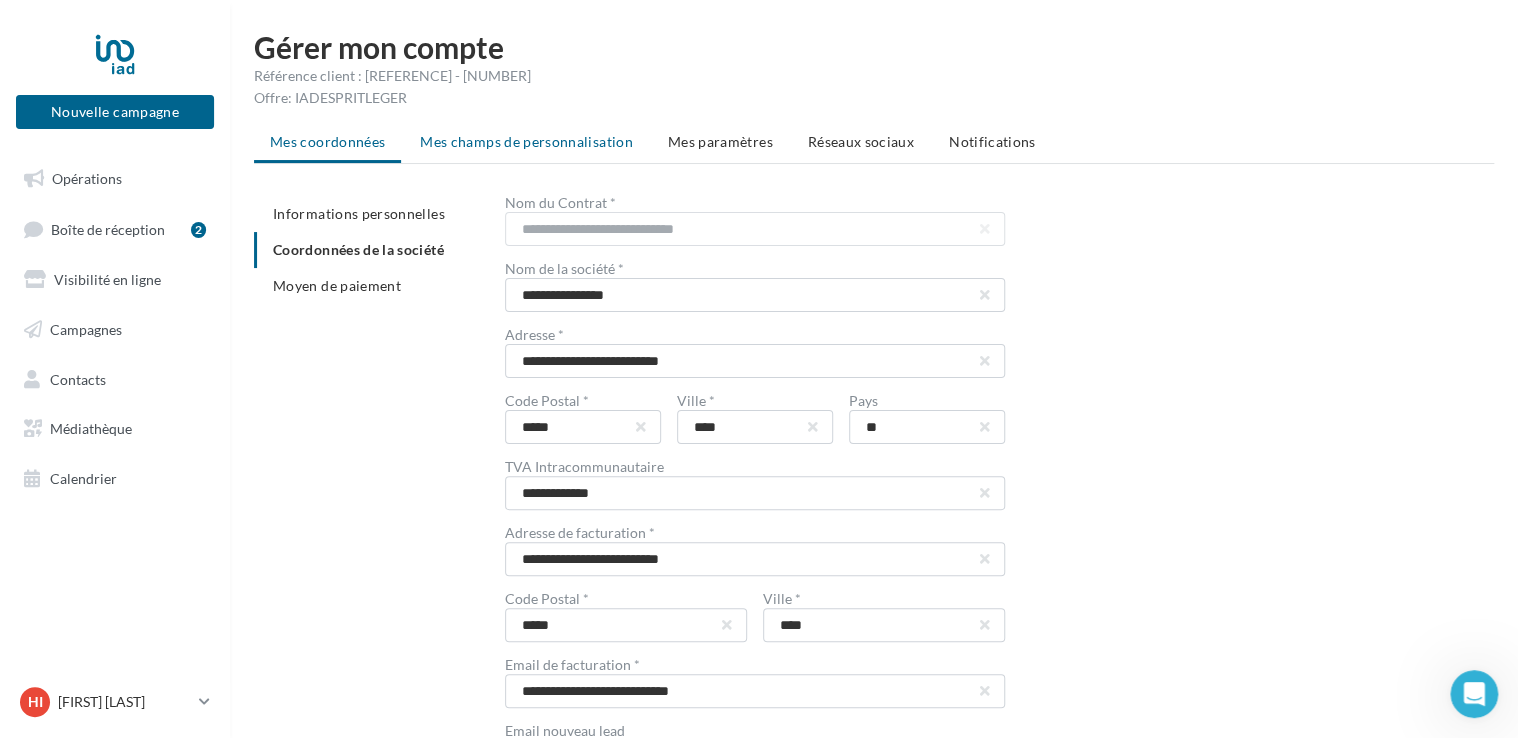 click on "Mes champs de personnalisation" at bounding box center (526, 141) 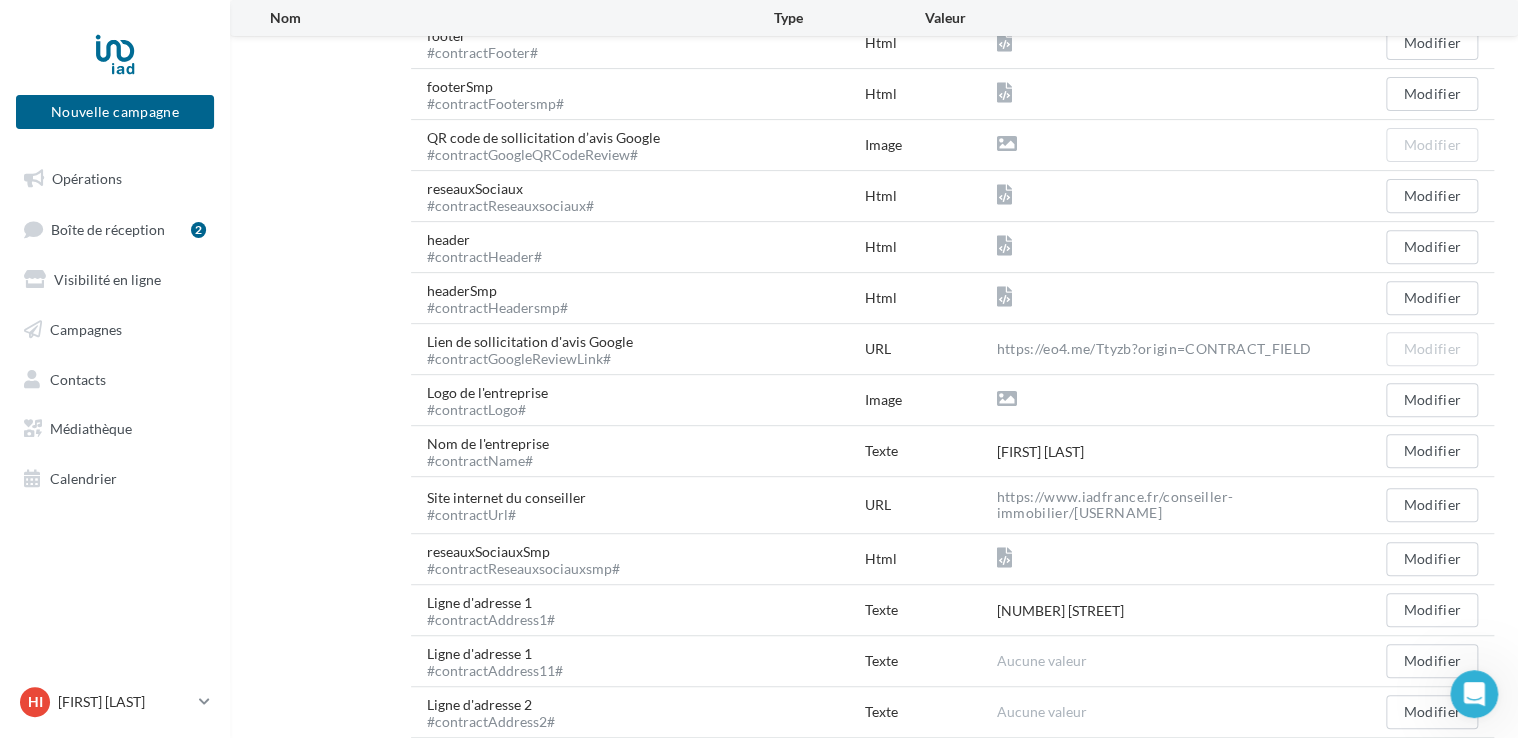 scroll, scrollTop: 0, scrollLeft: 0, axis: both 